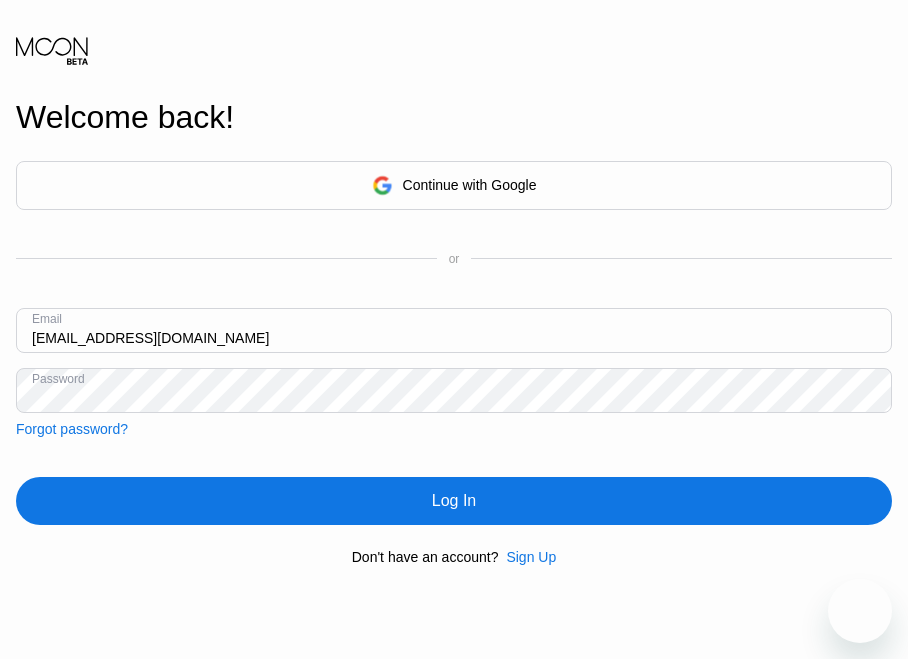 scroll, scrollTop: 0, scrollLeft: 0, axis: both 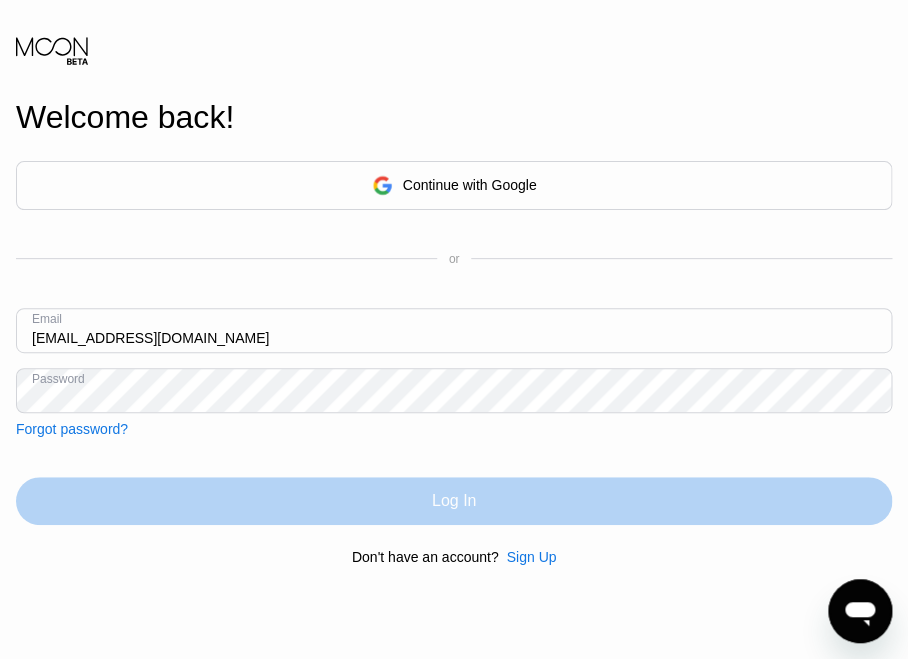 click on "Log In" at bounding box center (454, 501) 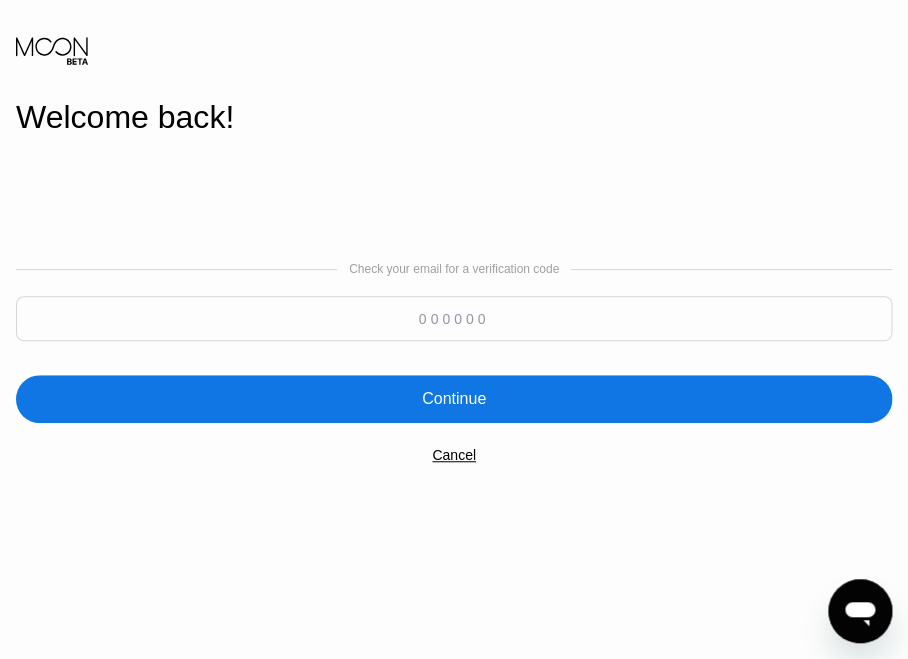 click at bounding box center [454, 318] 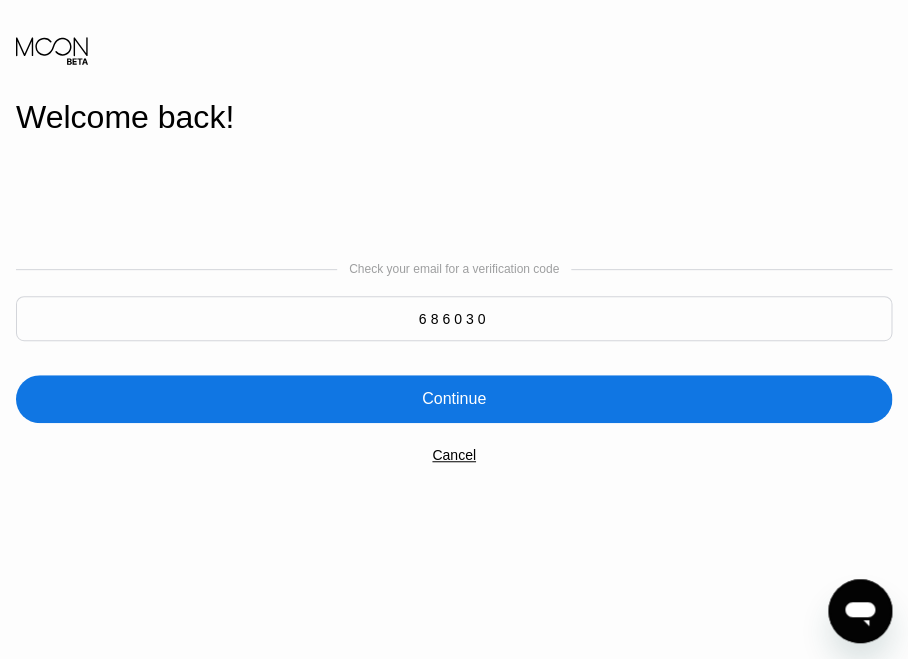 type on "686030" 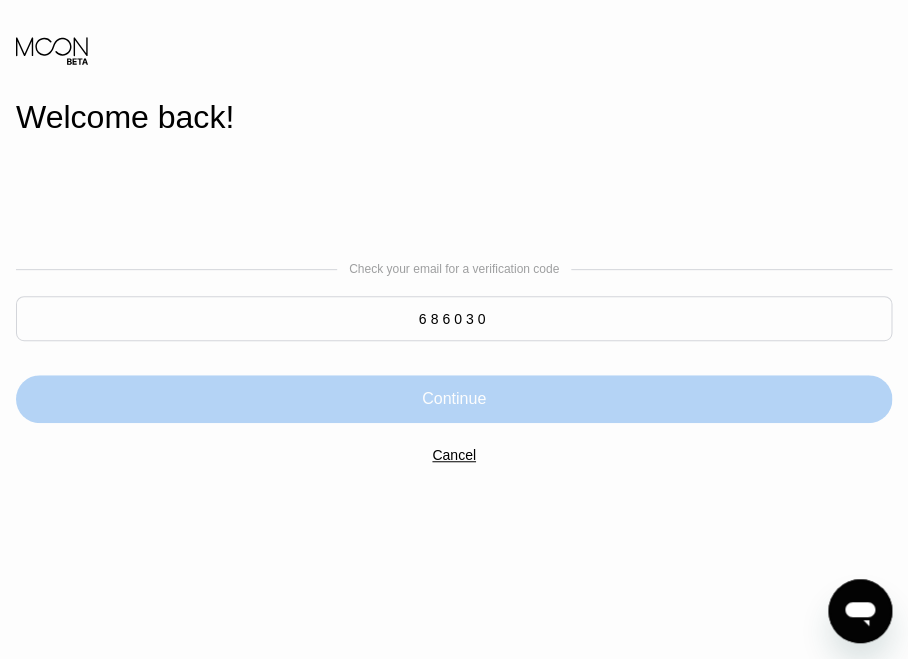 click on "Continue" at bounding box center [454, 399] 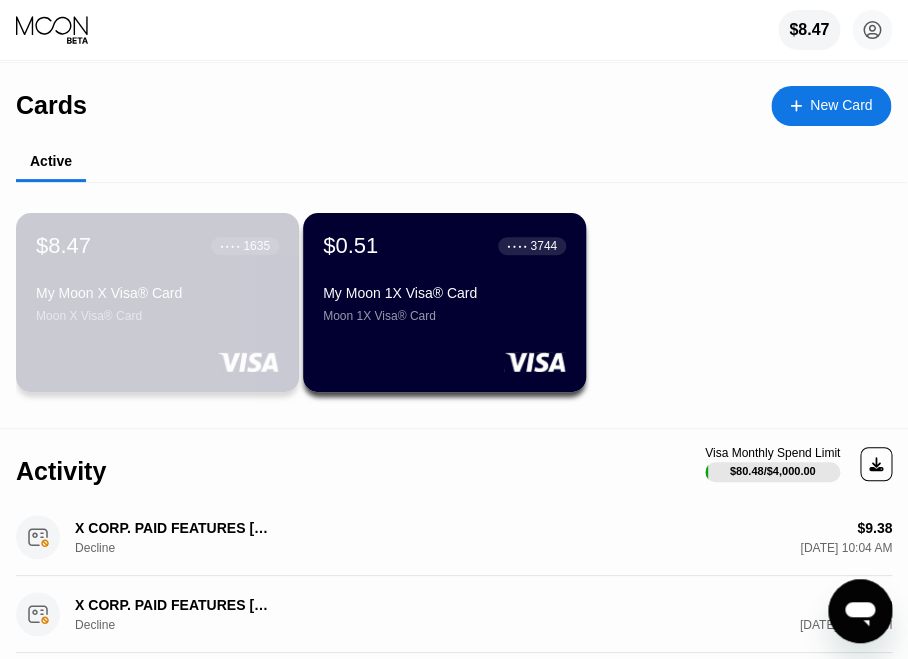 click on "My Moon X Visa® Card" at bounding box center [157, 293] 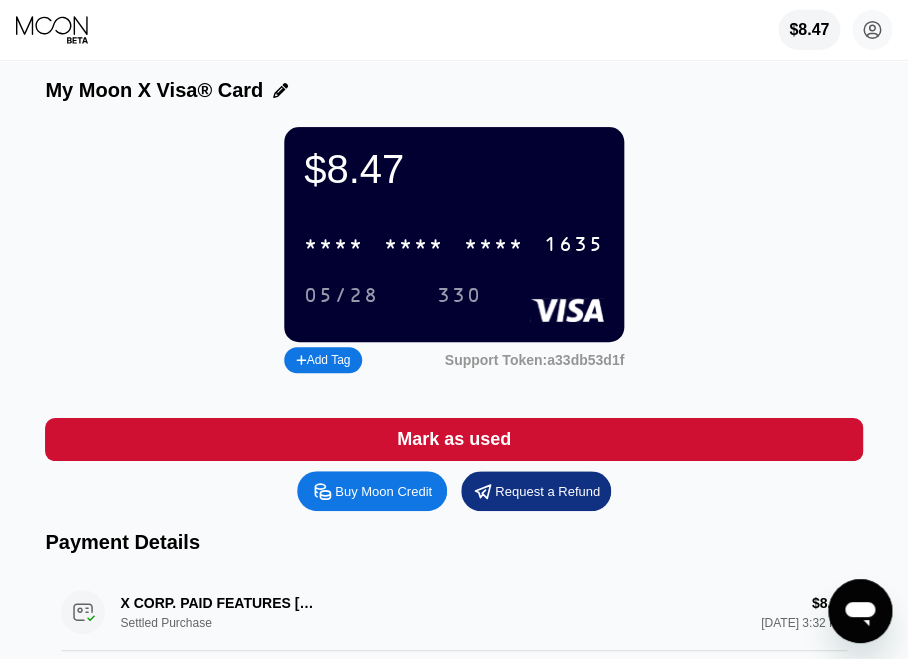 scroll, scrollTop: 0, scrollLeft: 0, axis: both 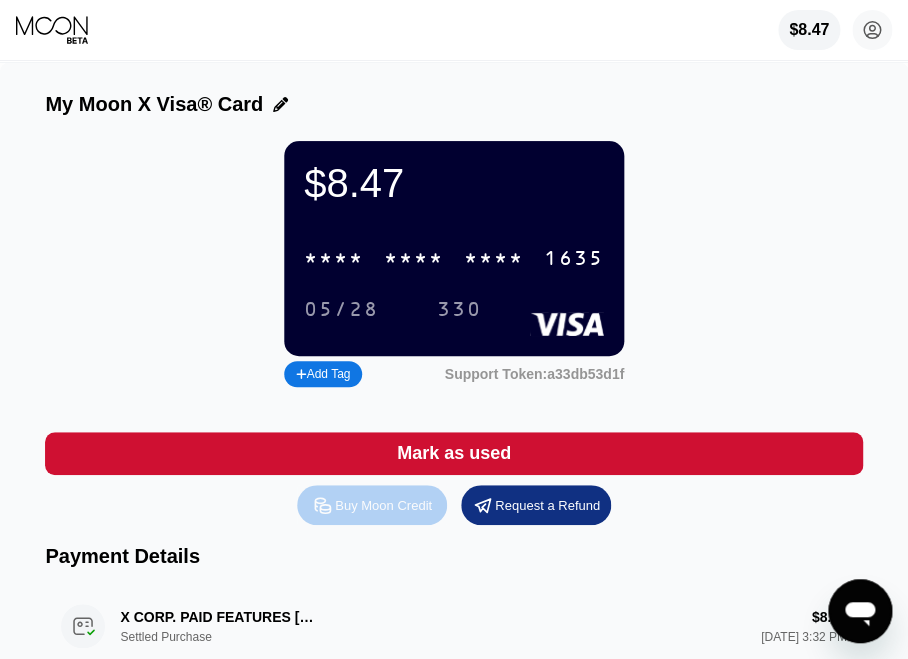 click on "Buy Moon Credit" at bounding box center (383, 505) 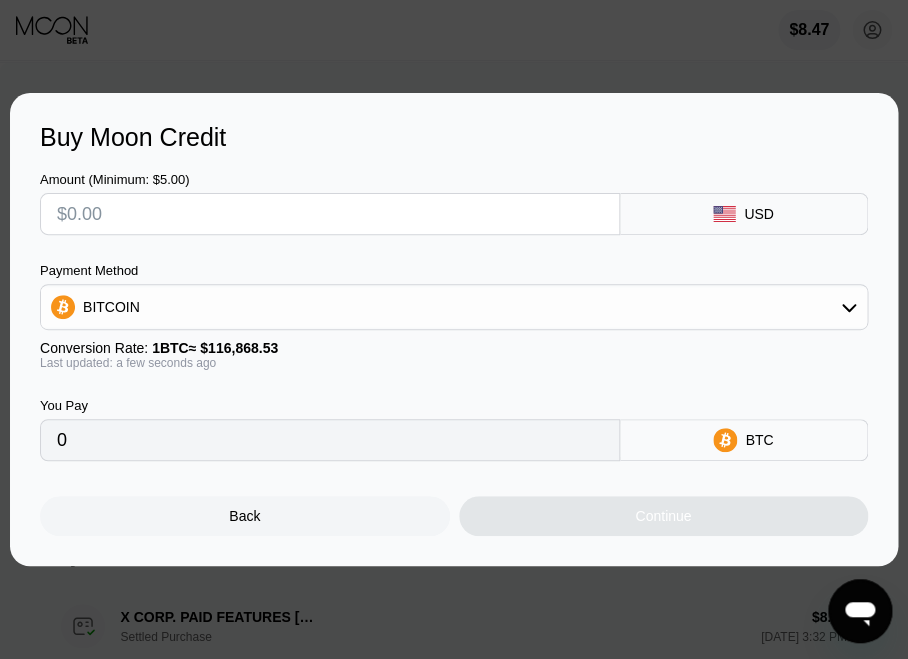 click at bounding box center (330, 214) 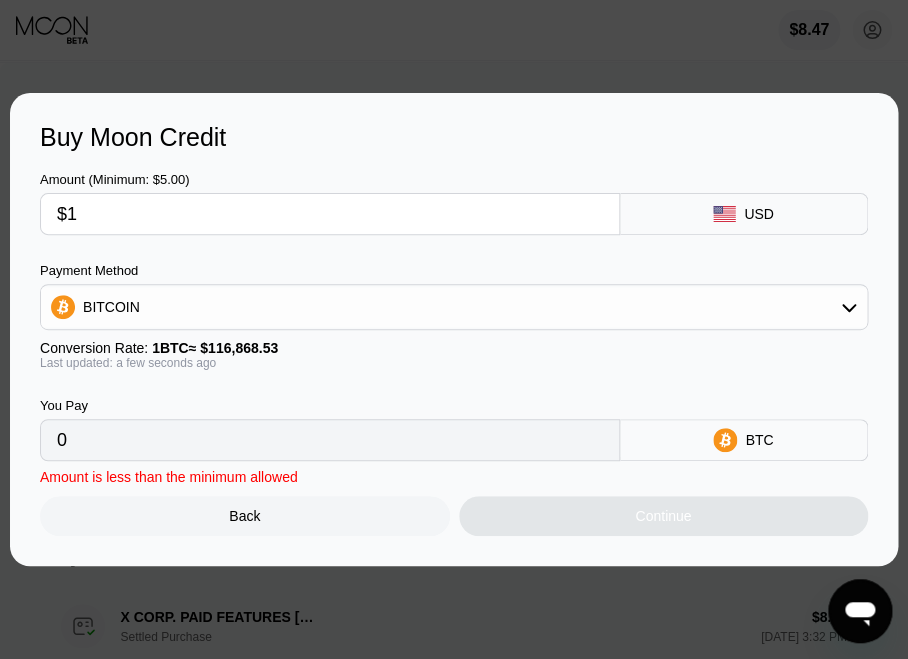 type on "0.00000856" 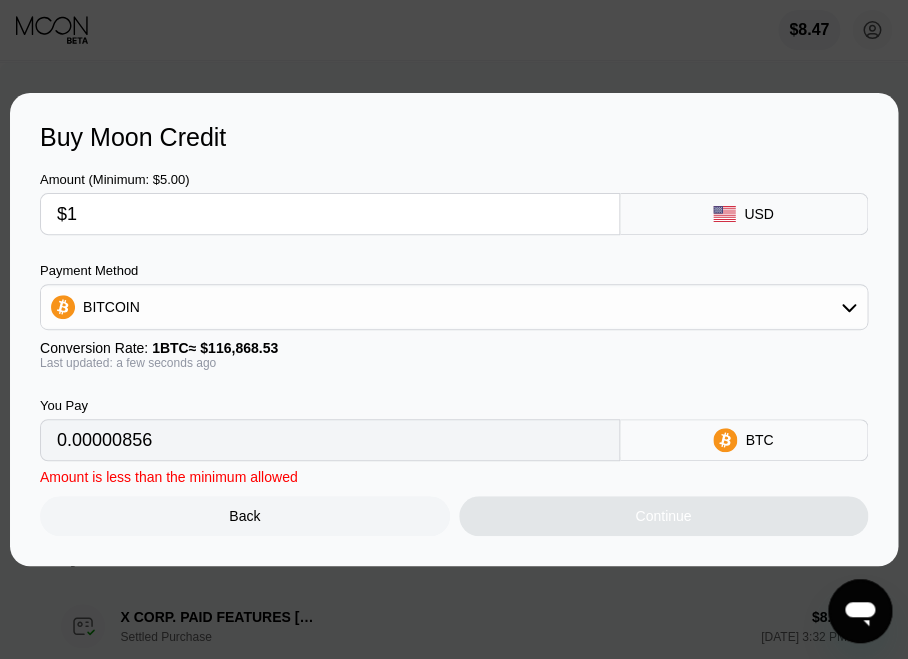 type on "$10" 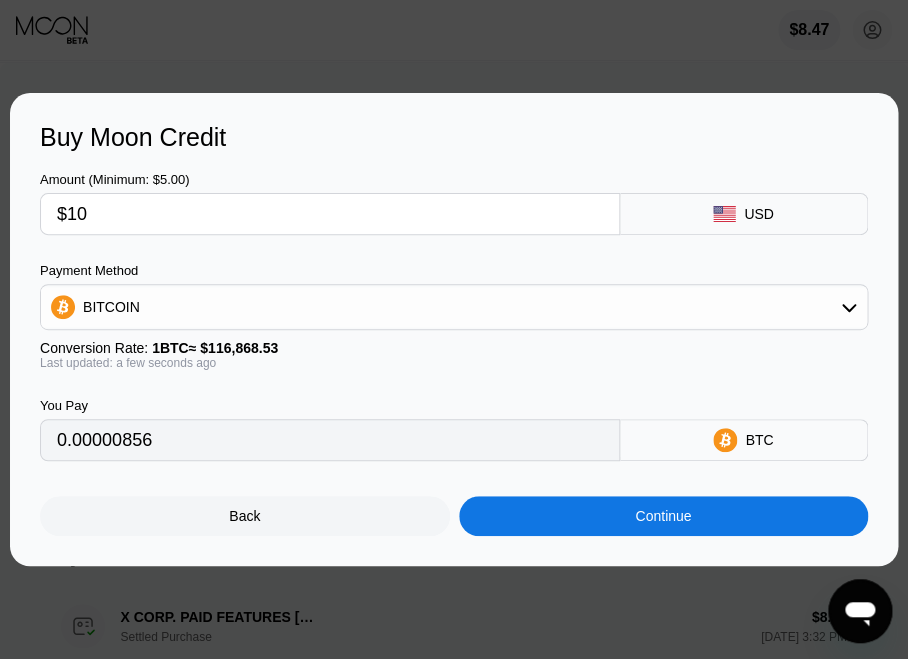 type on "0.00008557" 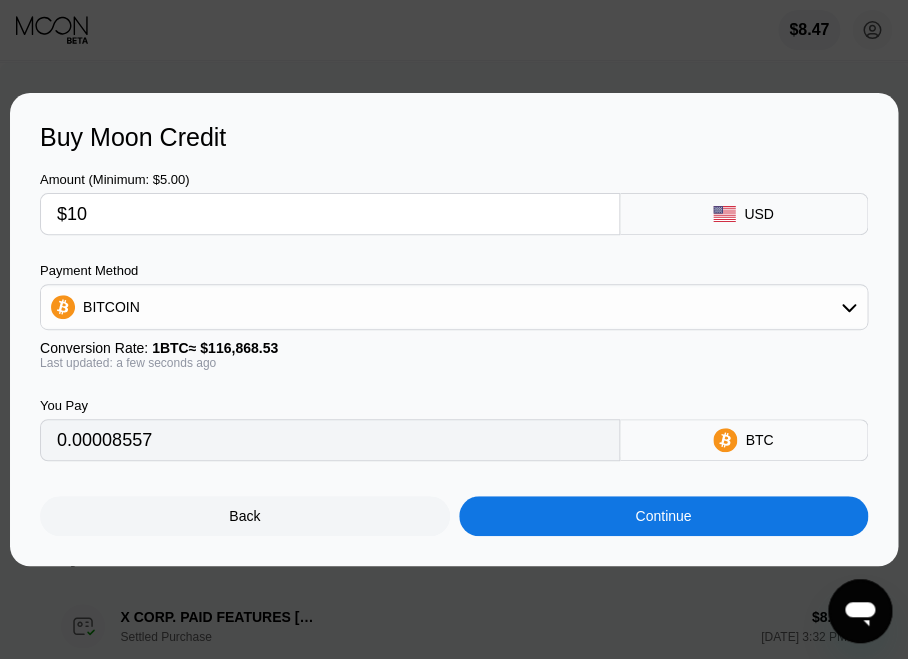 type on "$100" 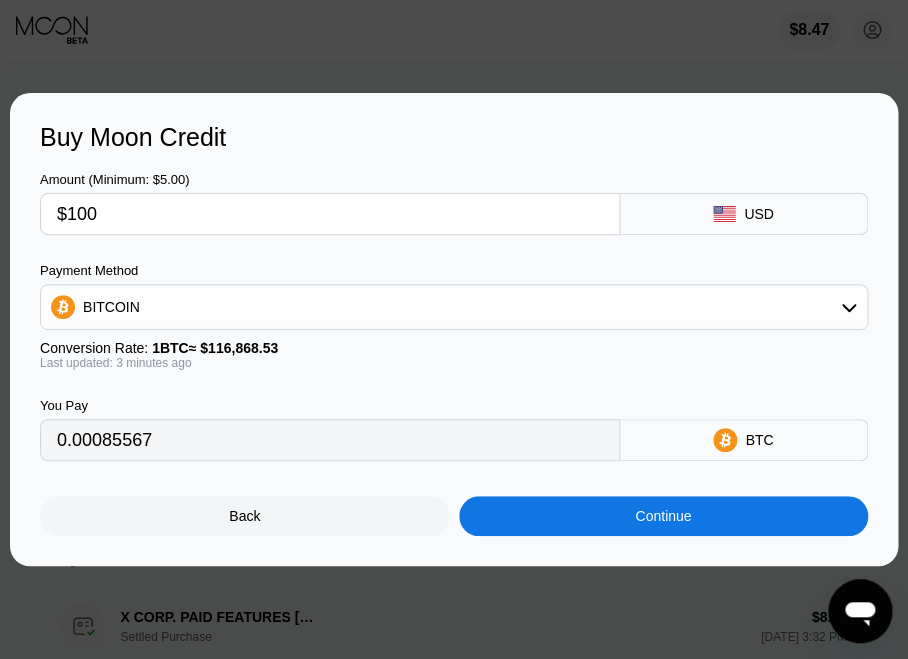 type on "0.00085535" 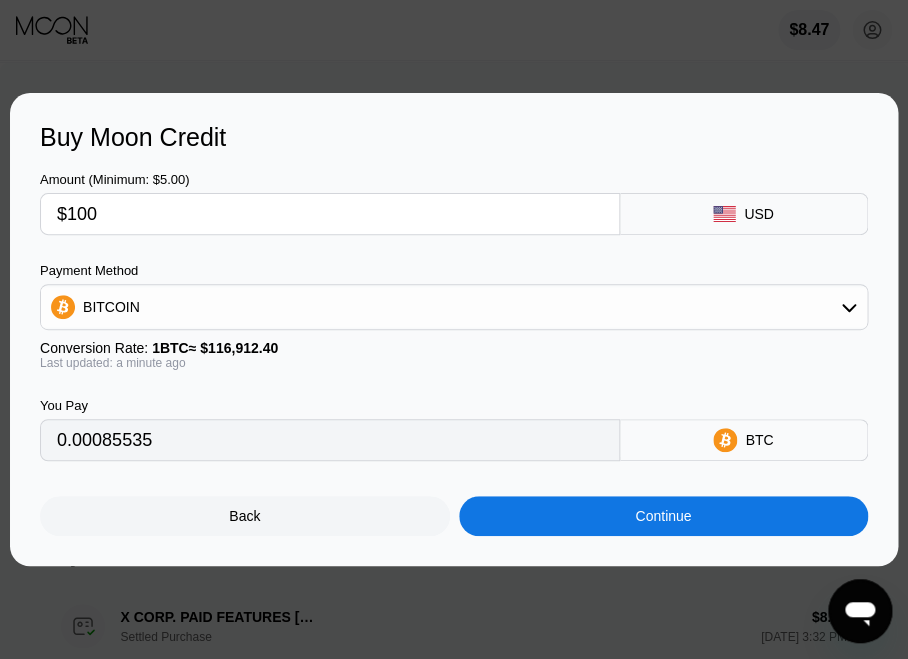 type on "$100" 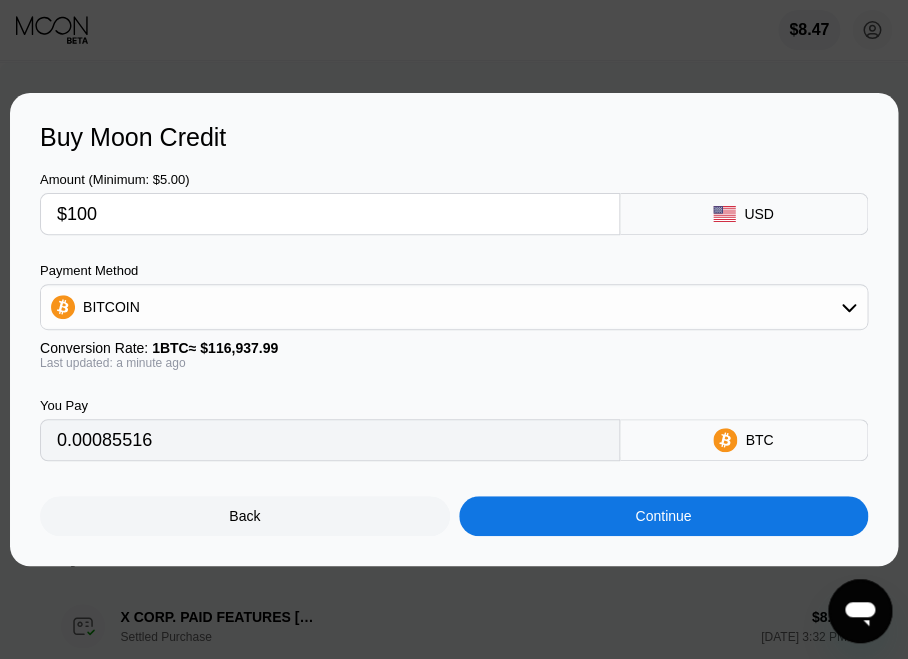 click 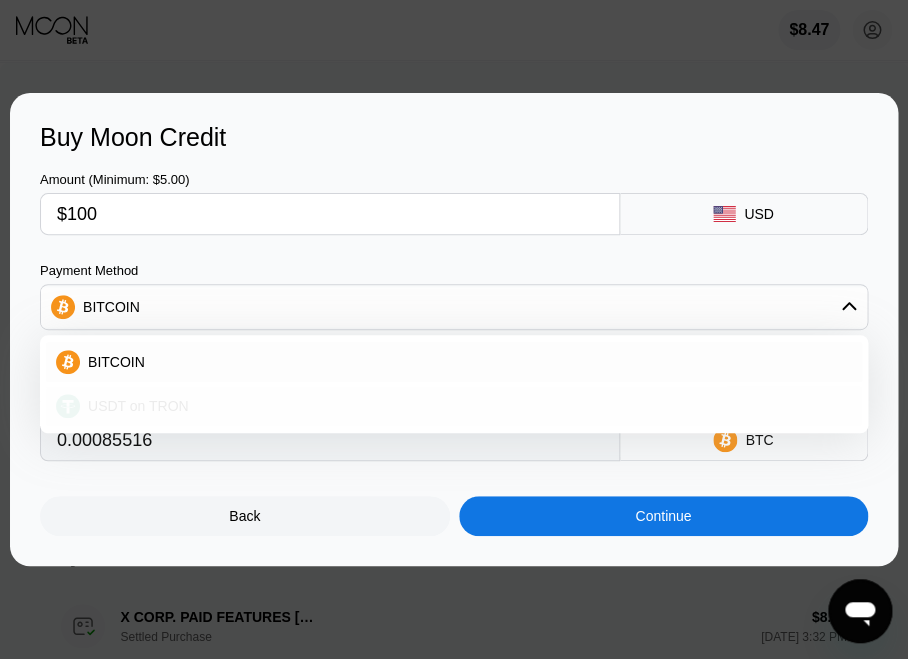 click on "USDT on TRON" at bounding box center (466, 406) 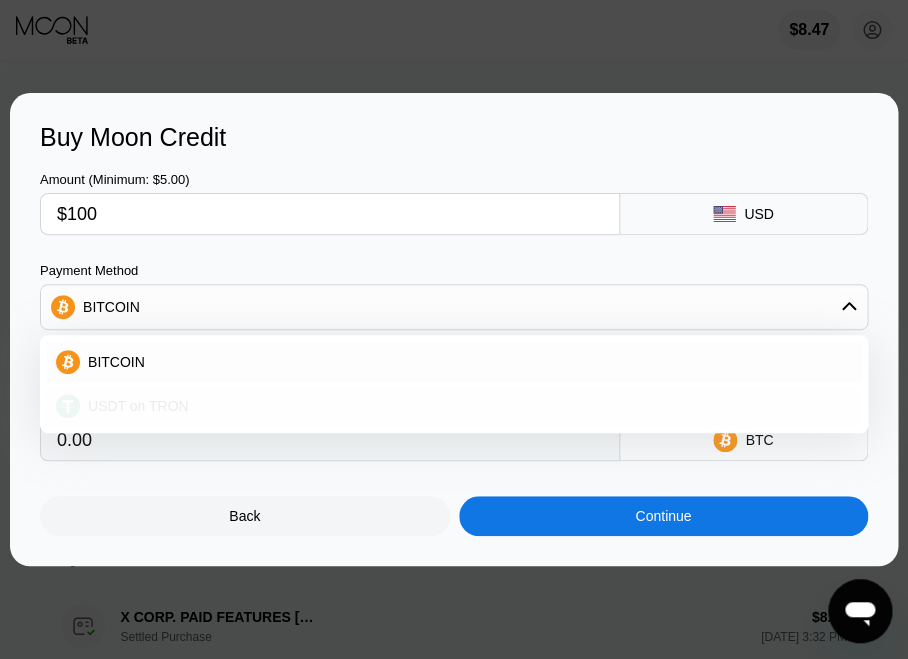 type on "101.01" 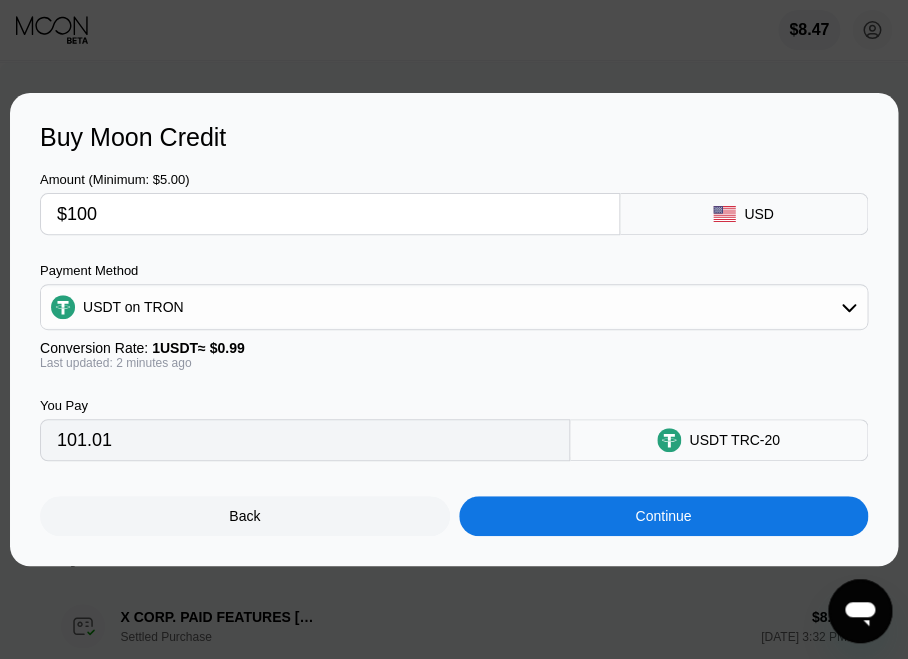 click on "You Pay 101.01 USDT TRC-20" at bounding box center [454, 415] 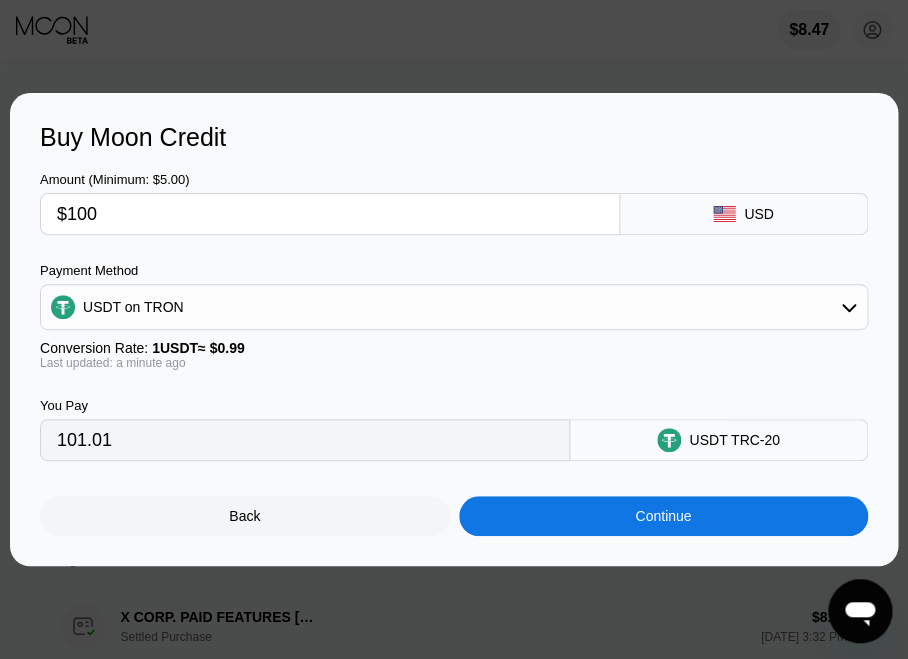 drag, startPoint x: 104, startPoint y: 215, endPoint x: 18, endPoint y: 207, distance: 86.37129 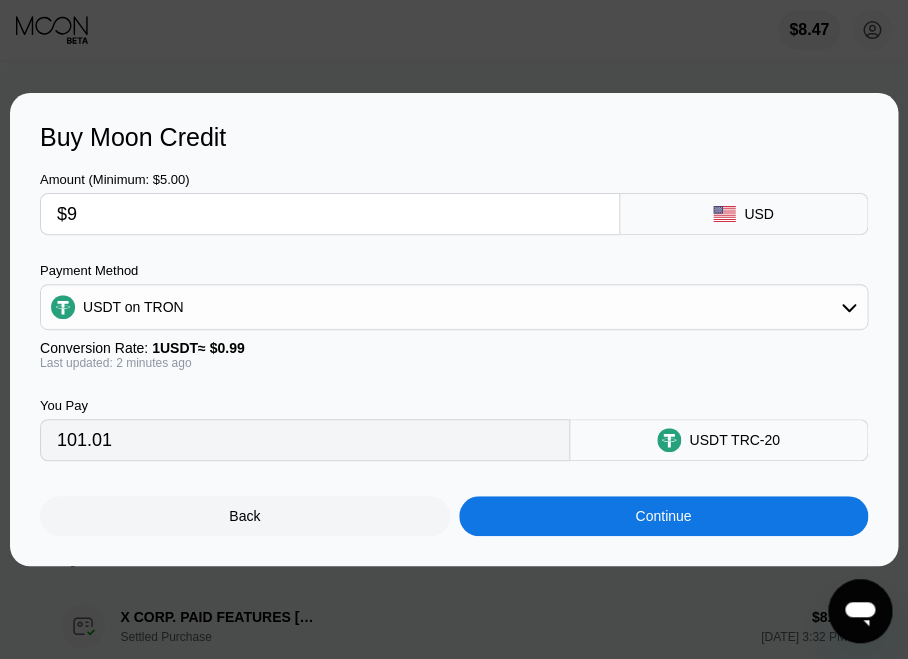 type on "9.09" 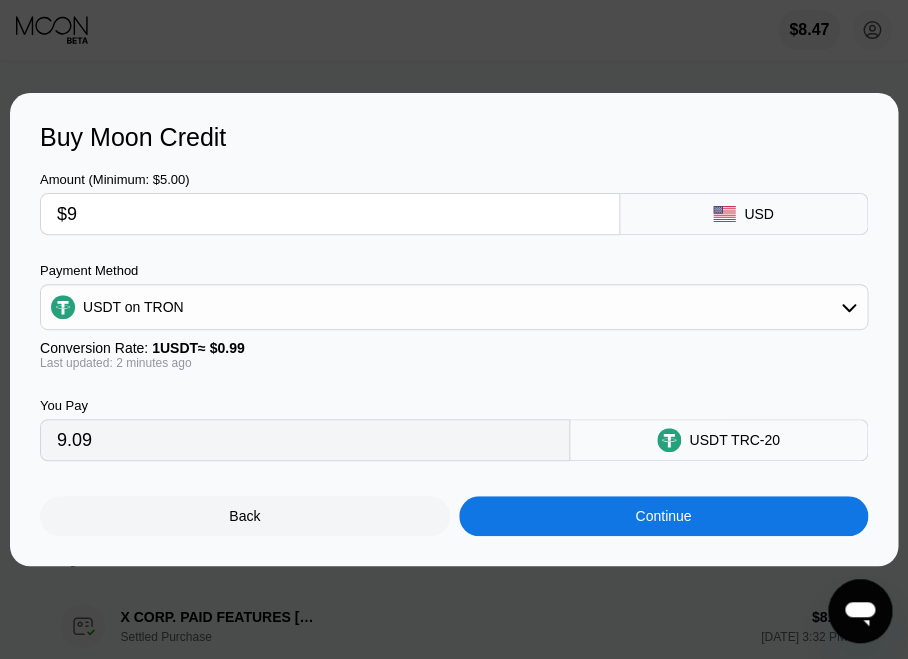 type on "$99" 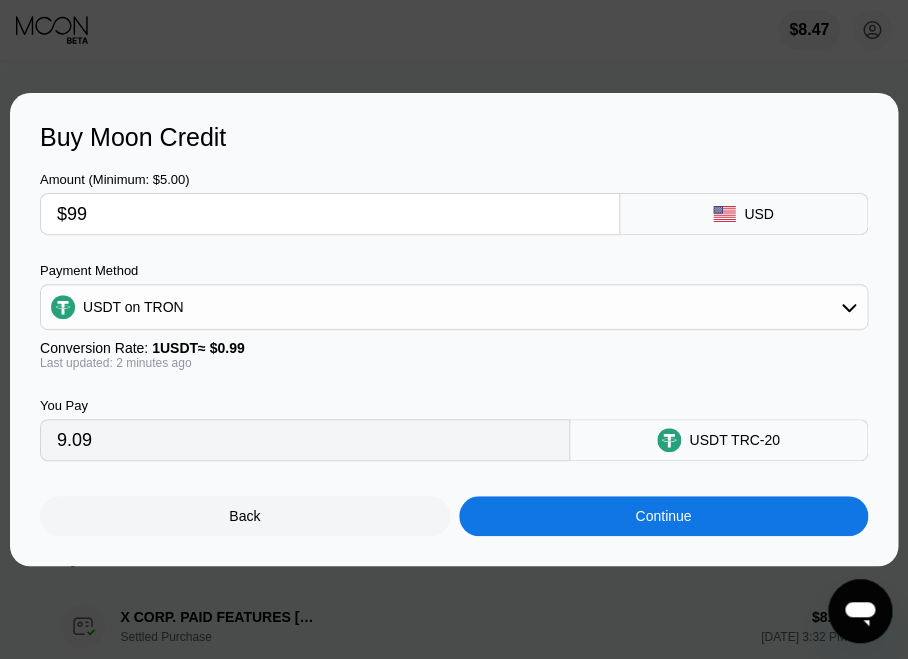 type on "100.00" 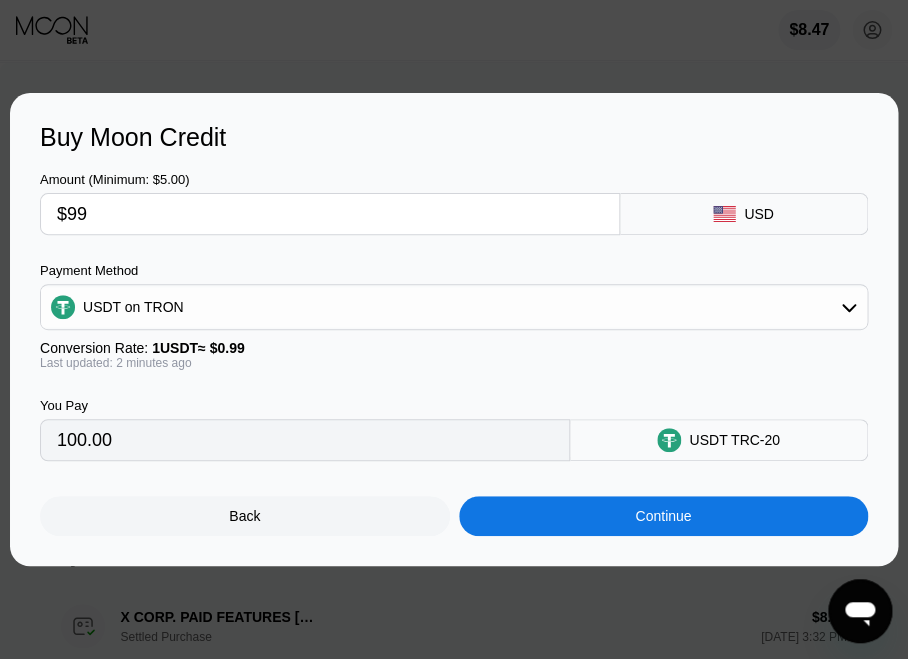 type on "$99" 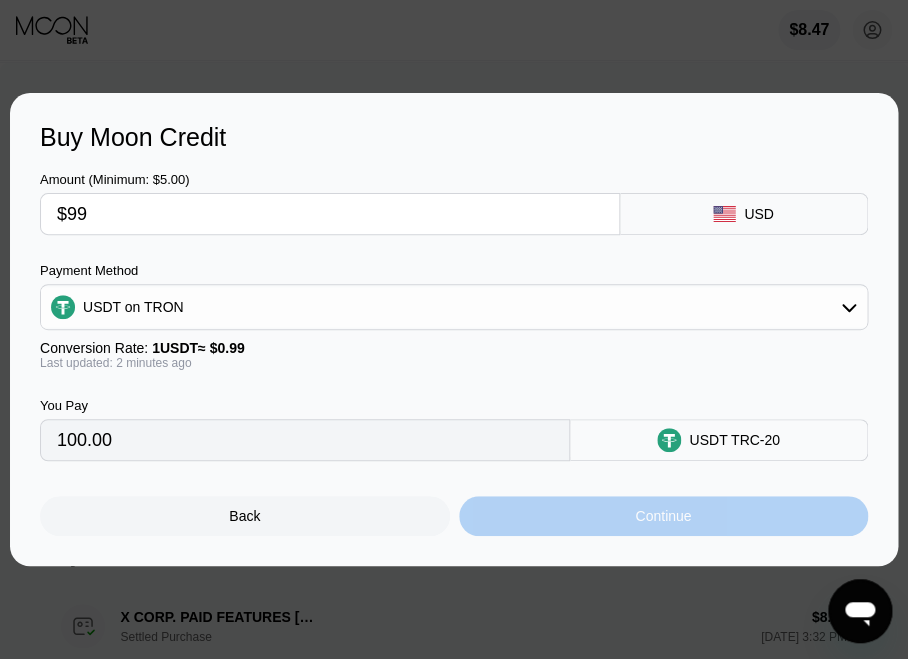click on "Continue" at bounding box center [664, 516] 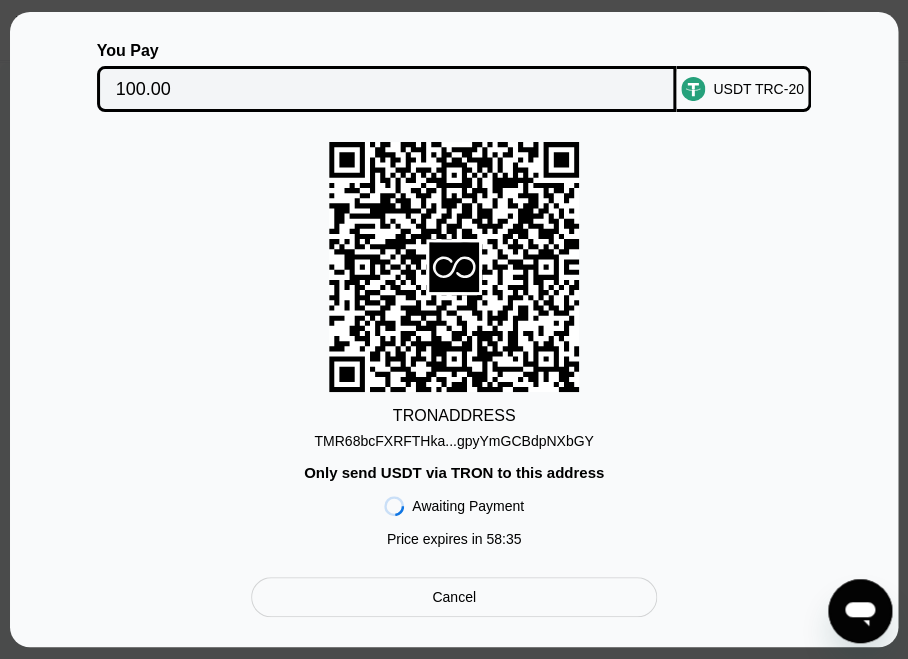 click on "Cancel" at bounding box center (454, 597) 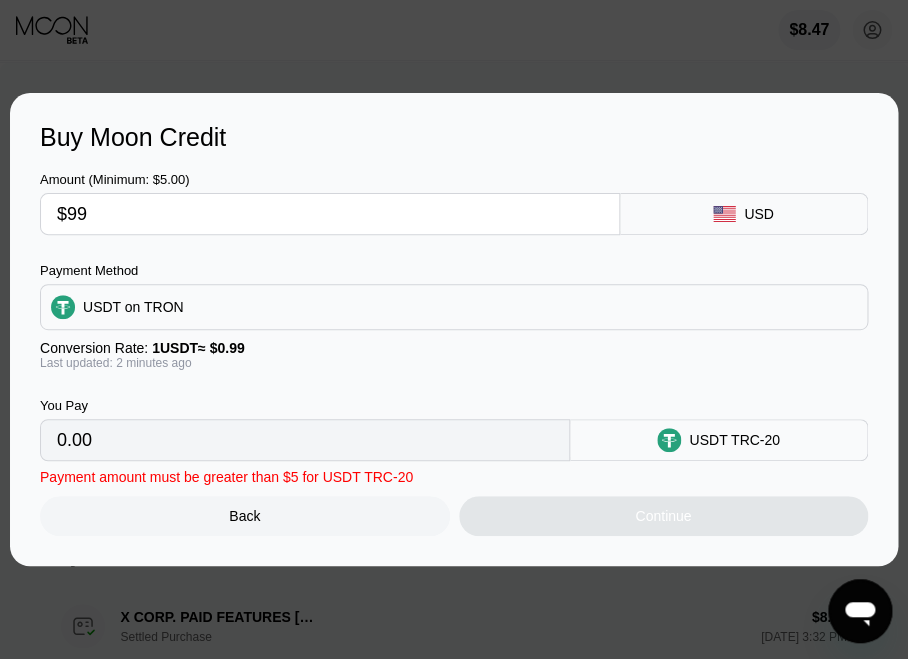 type on "100.00" 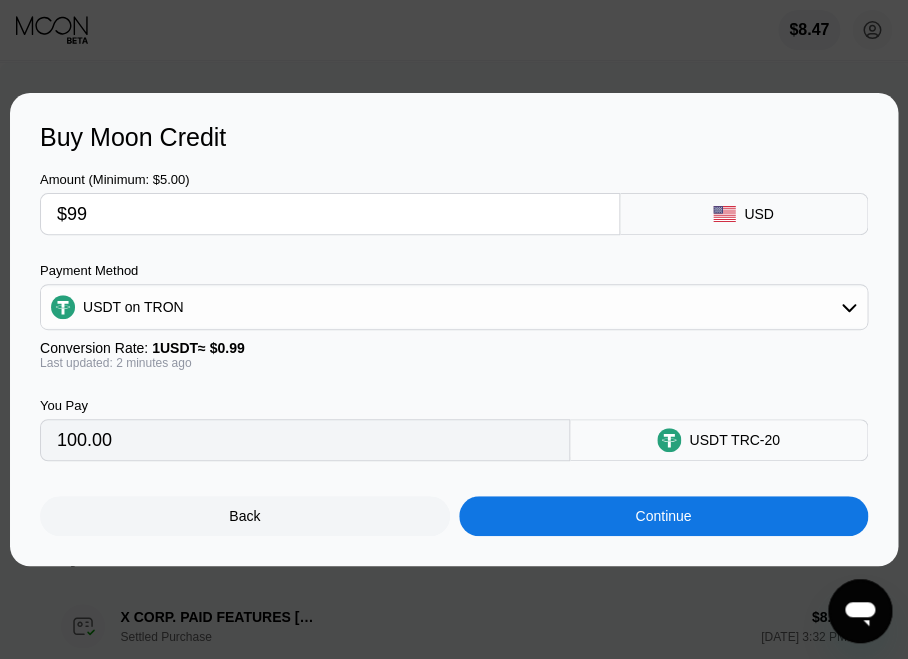 click on "$99" at bounding box center (330, 214) 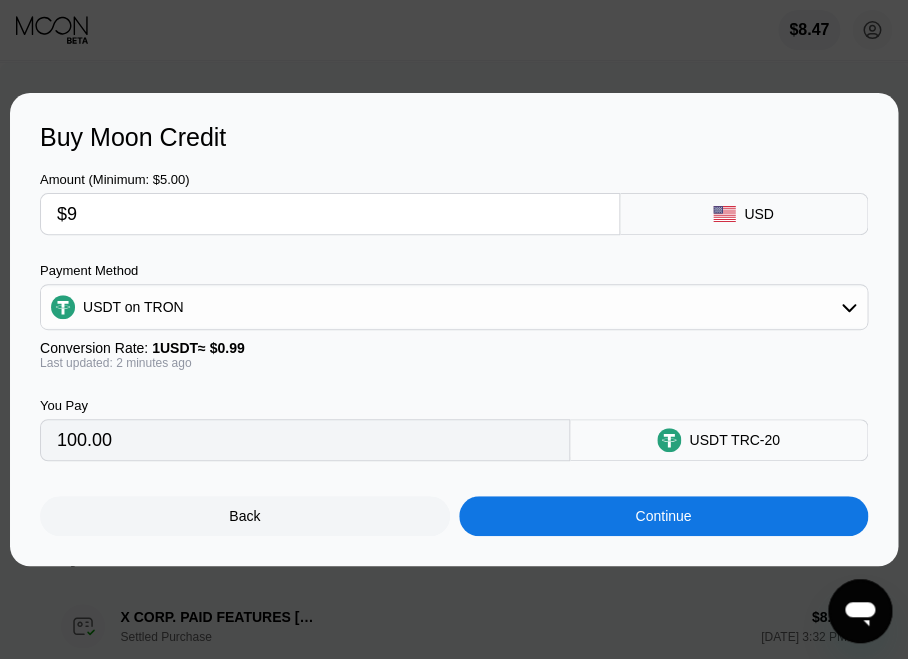 type on "9.09" 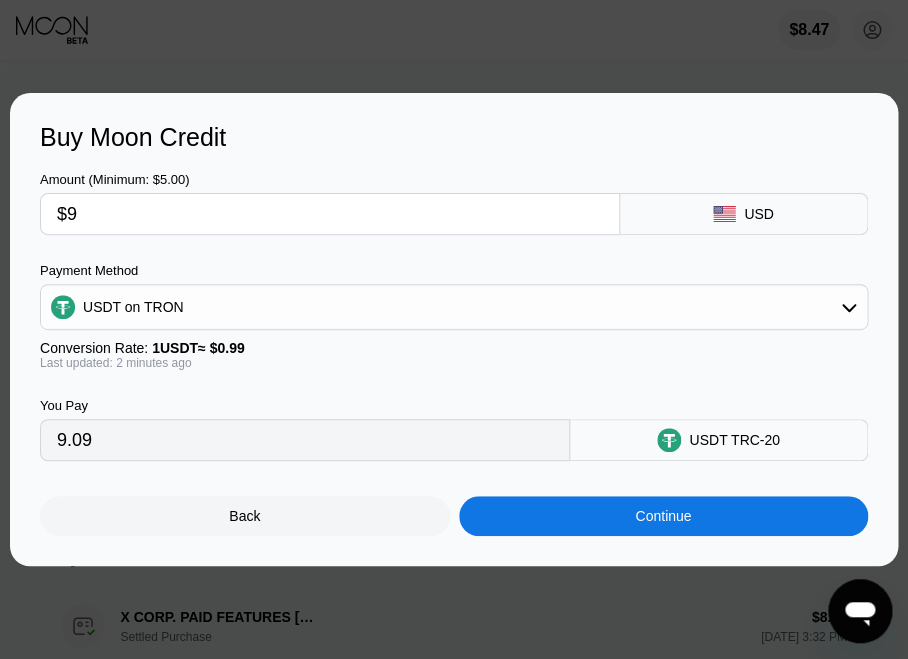 type on "$98" 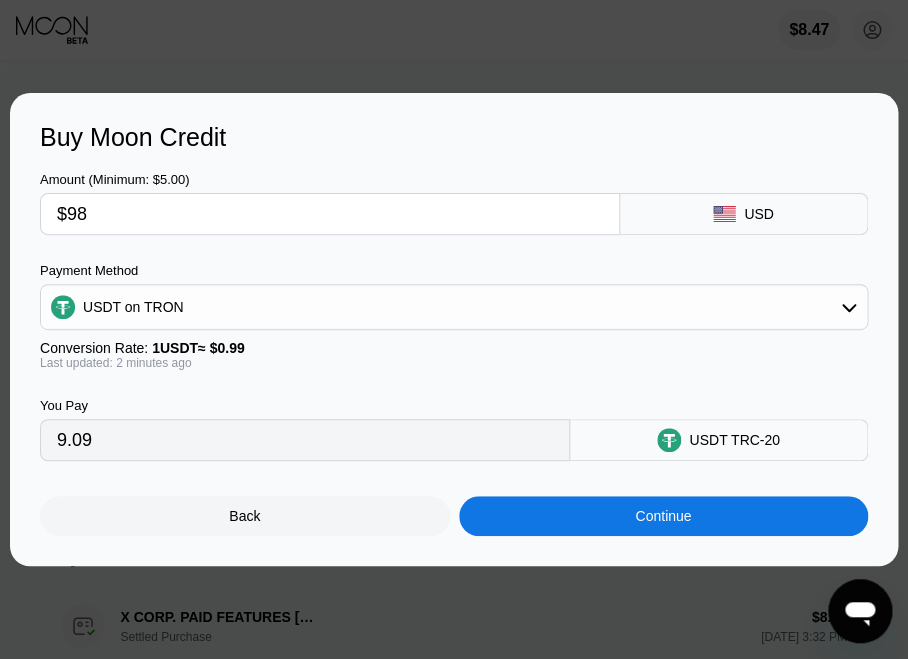 type on "98.99" 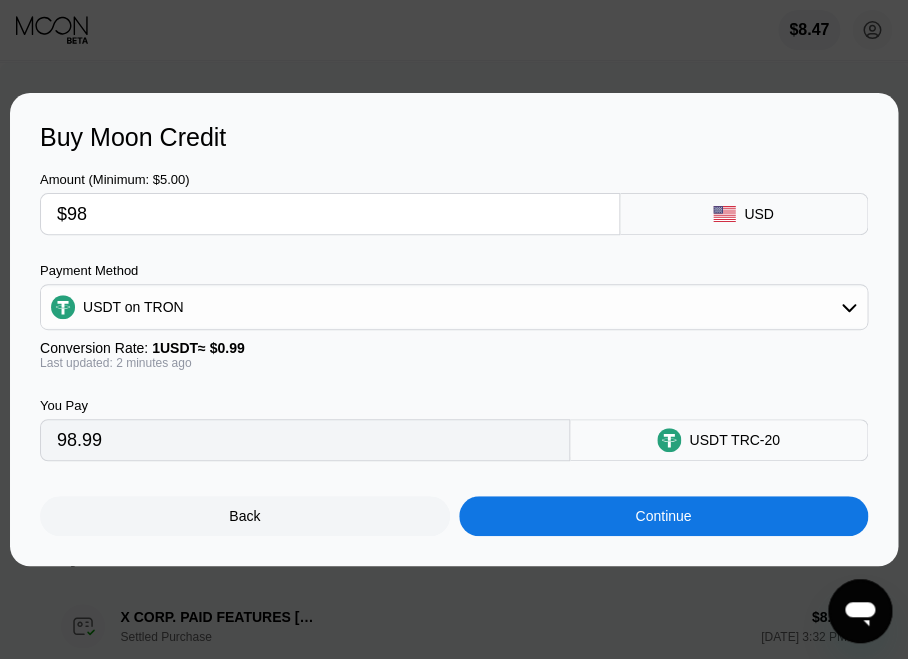 type on "$98" 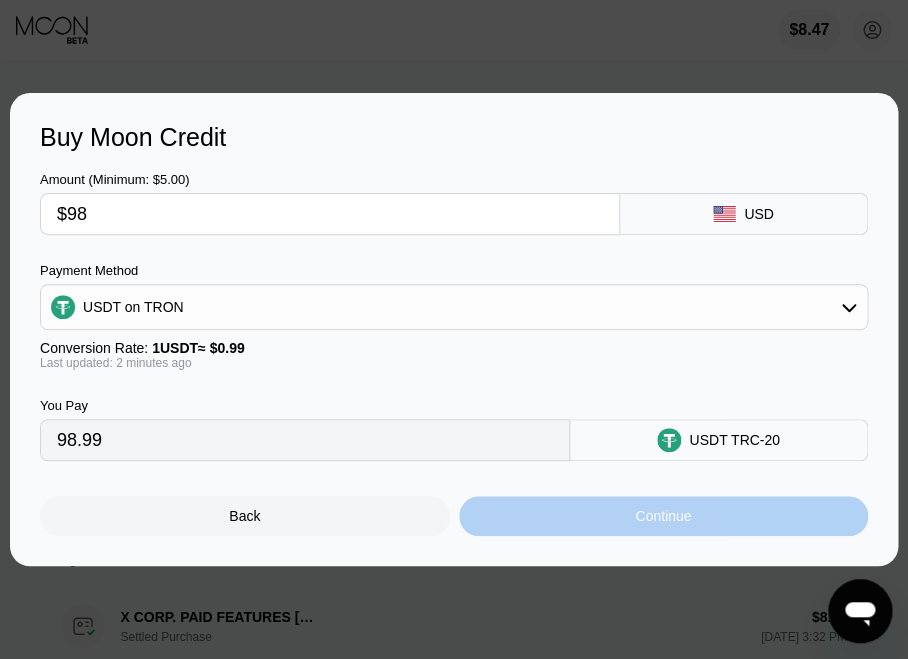 click on "Continue" at bounding box center (664, 516) 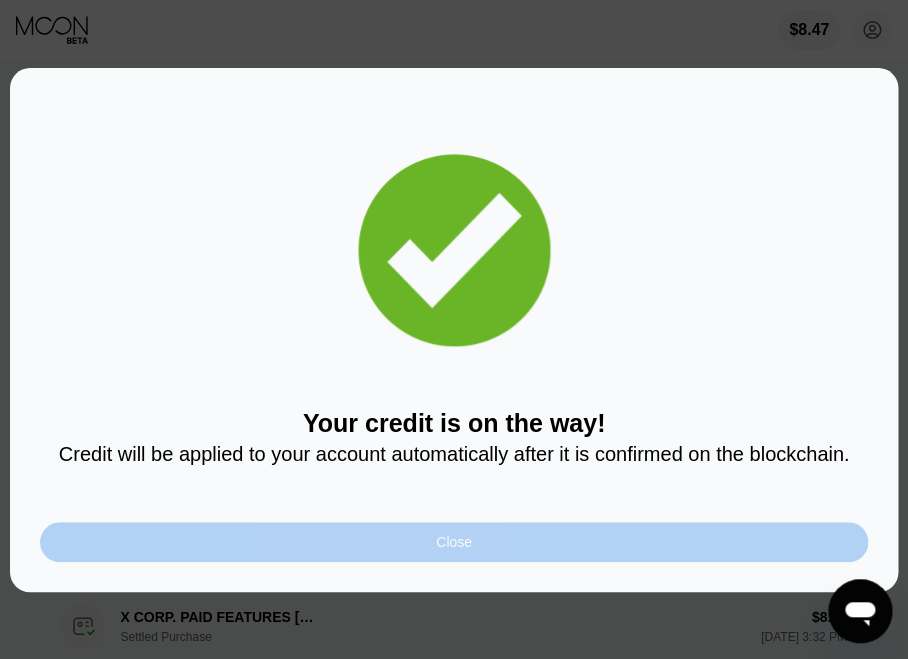click on "Close" at bounding box center [454, 542] 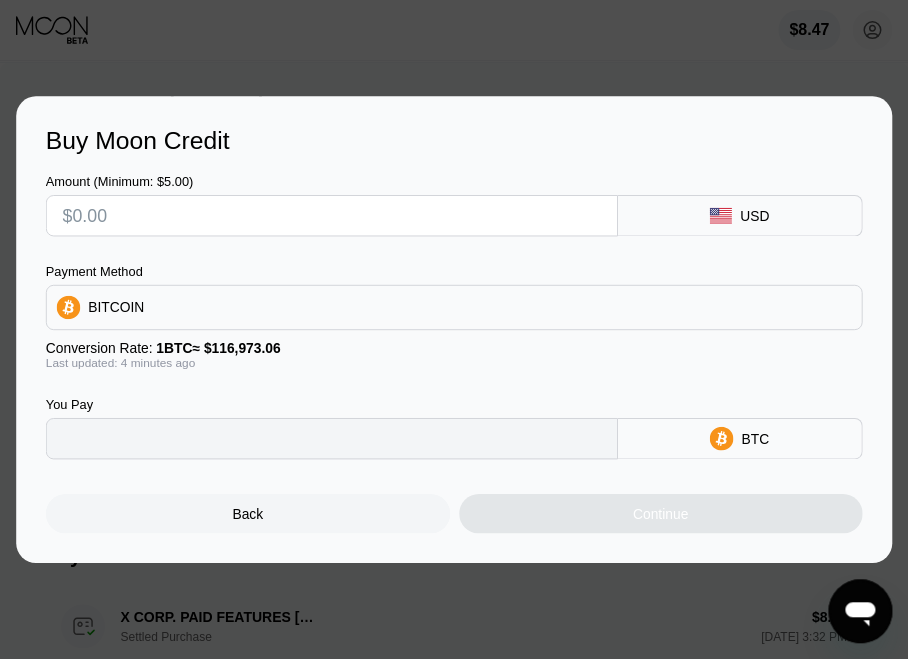 type on "0" 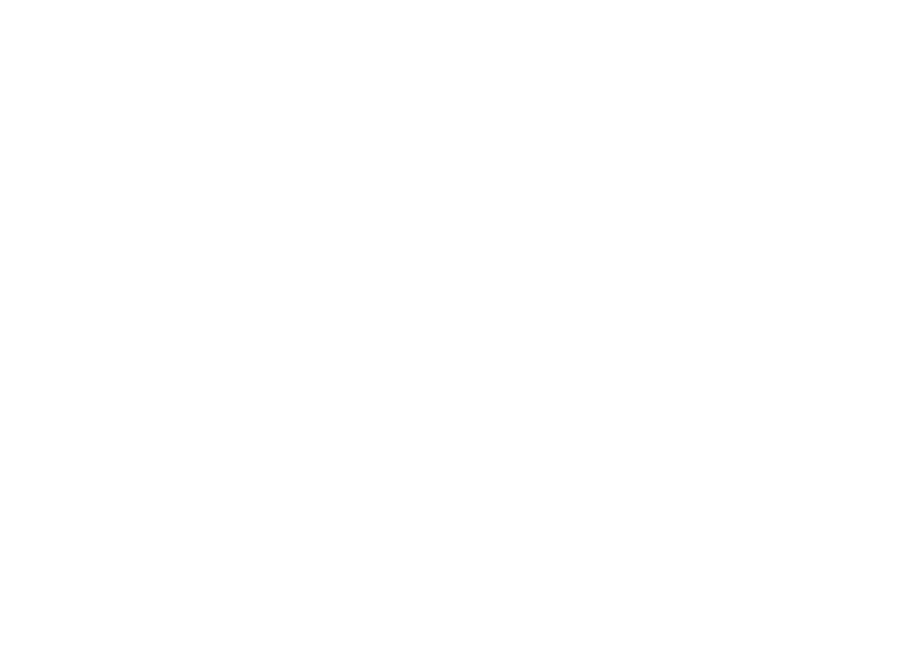 scroll, scrollTop: 0, scrollLeft: 0, axis: both 